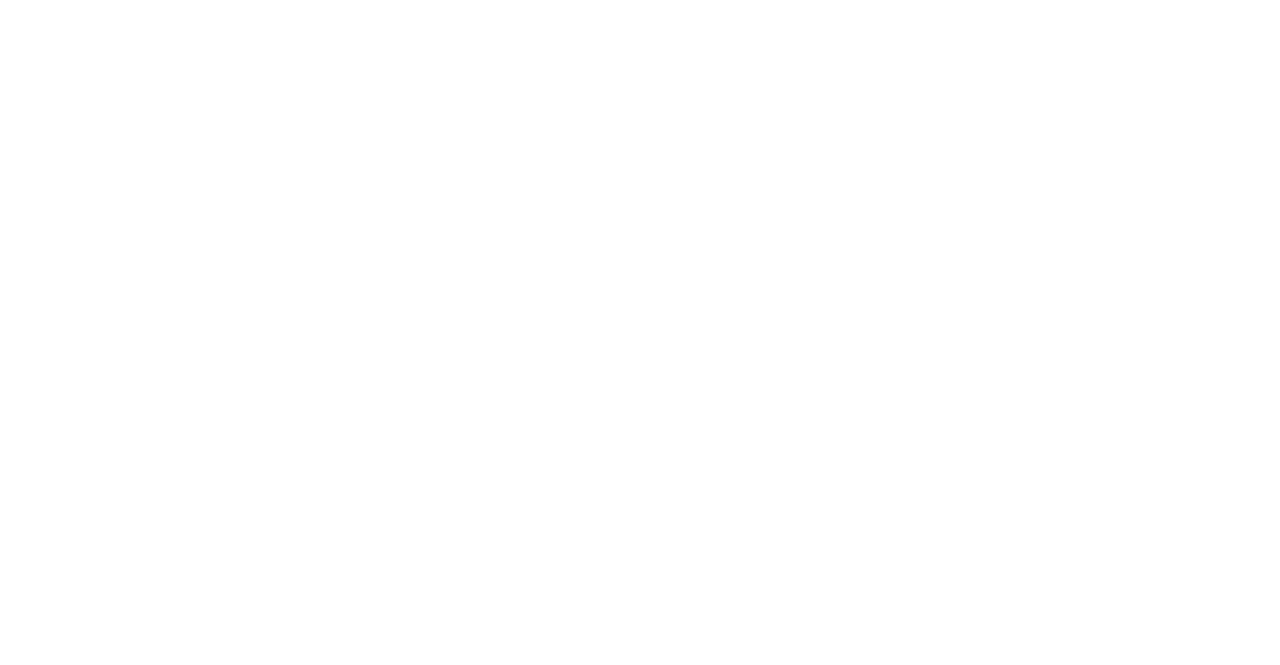scroll, scrollTop: 0, scrollLeft: 0, axis: both 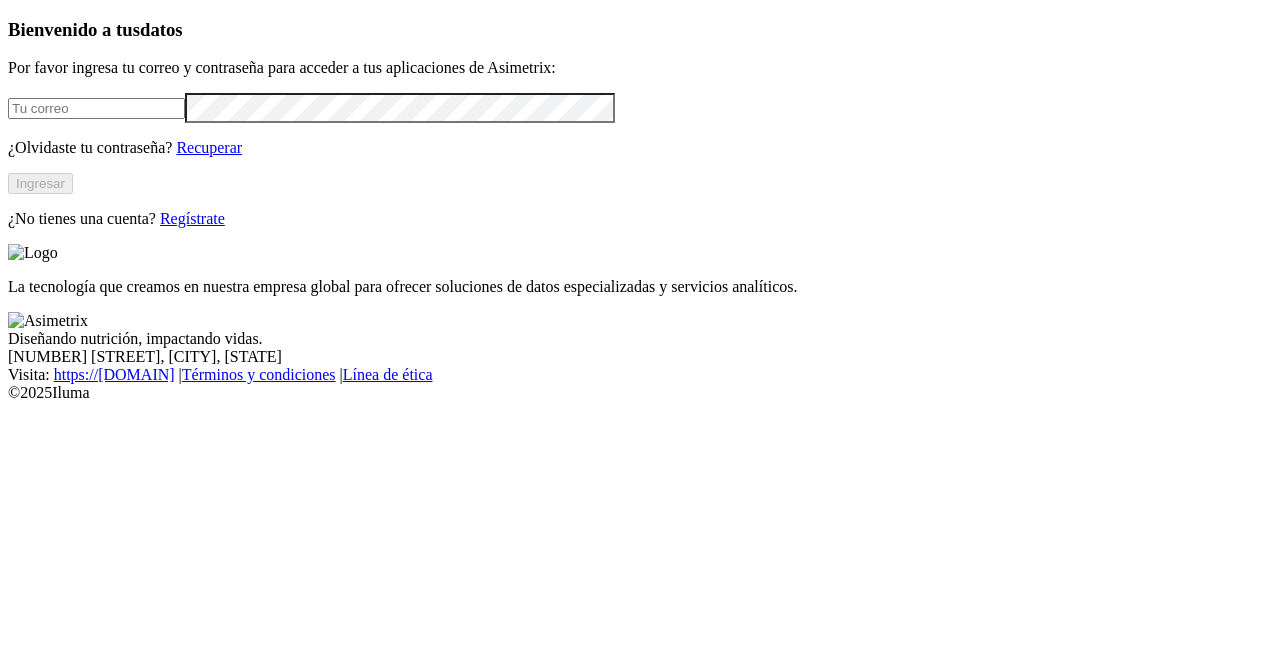 type on "[USERNAME]@[DOMAIN]" 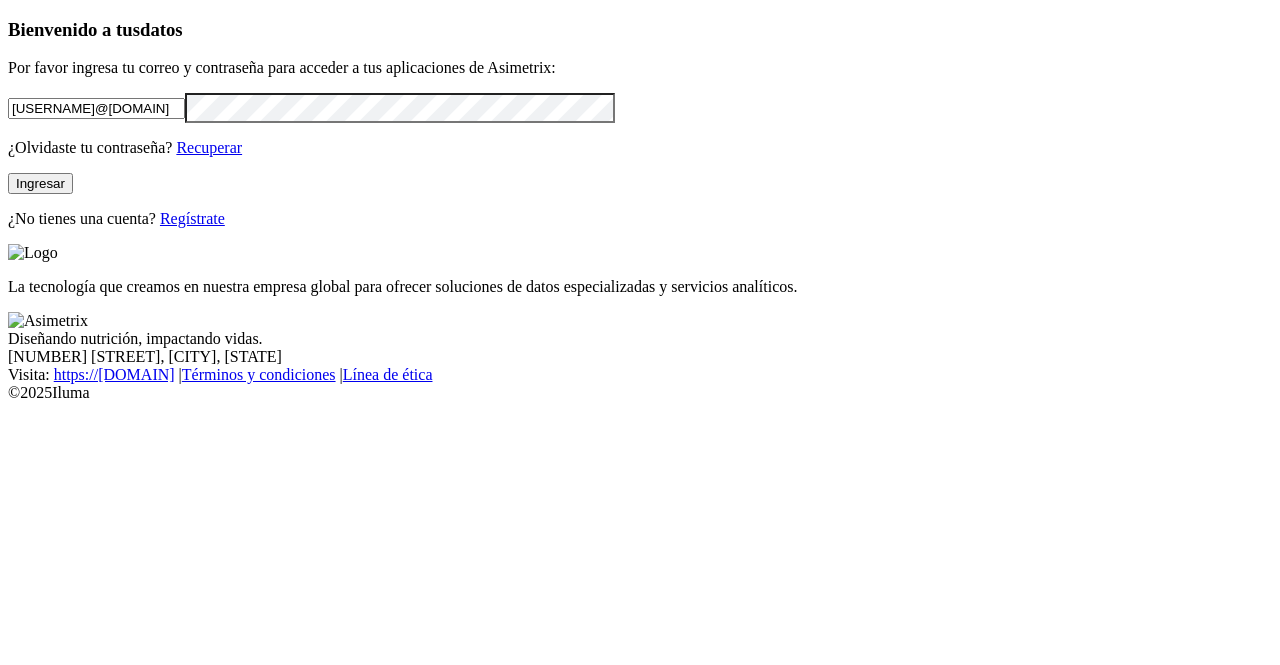click on "Ingresar" at bounding box center (40, 183) 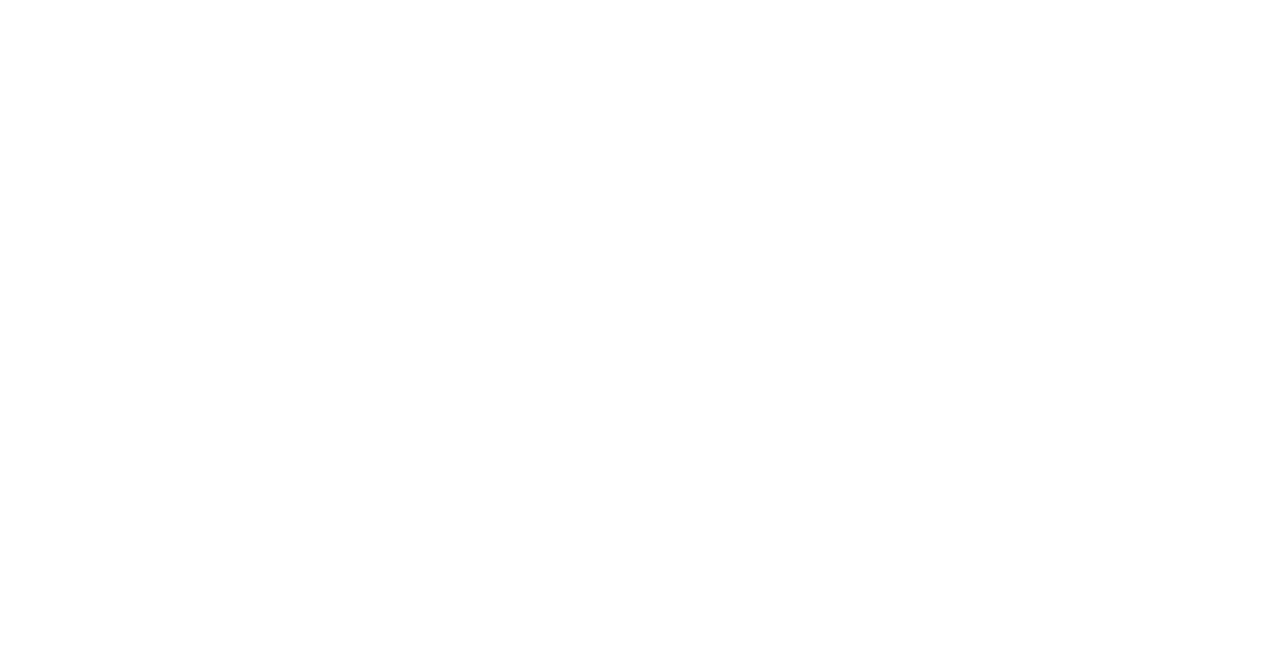 click on "Alometrix" at bounding box center (640, 2201) 